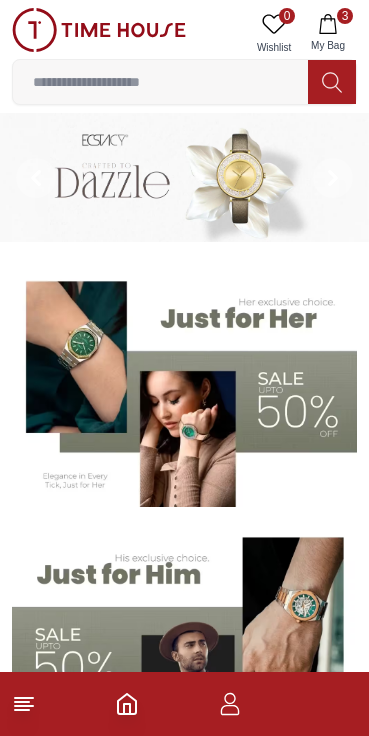 scroll, scrollTop: 0, scrollLeft: 0, axis: both 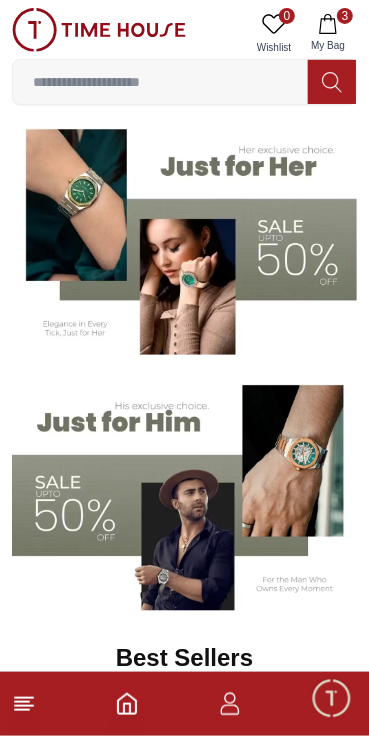 click at bounding box center (184, 491) 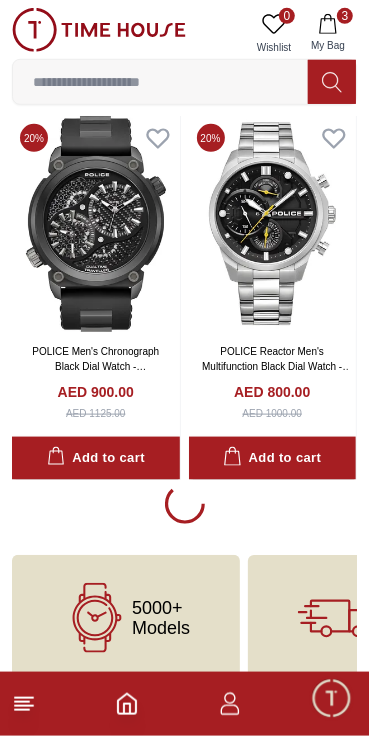 scroll, scrollTop: 3431, scrollLeft: 0, axis: vertical 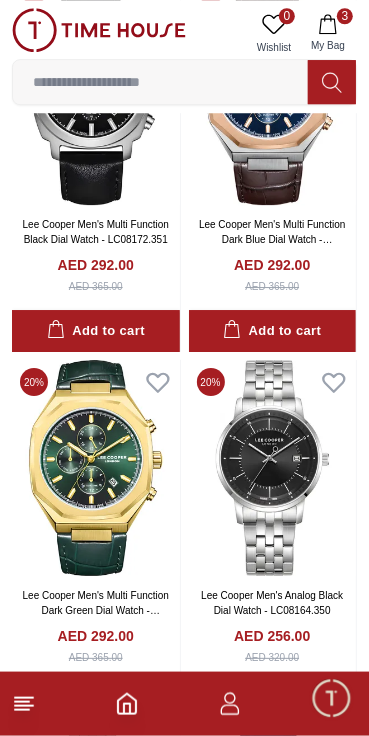 click on "3" at bounding box center (184, 704) 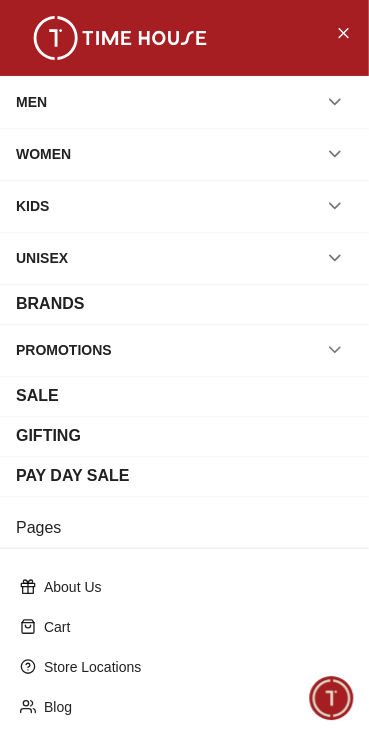 click on "MEN" at bounding box center [31, 102] 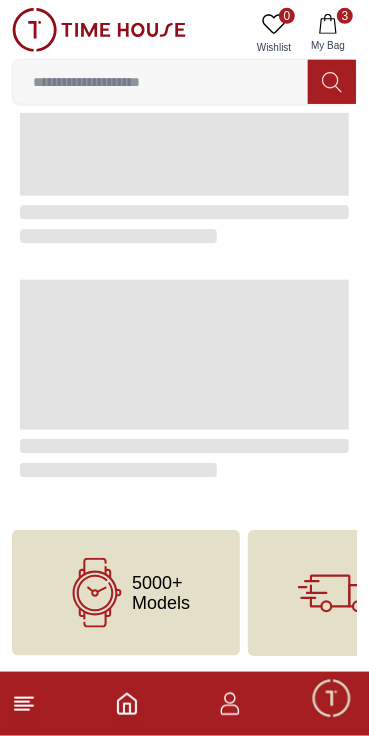 scroll, scrollTop: 0, scrollLeft: 0, axis: both 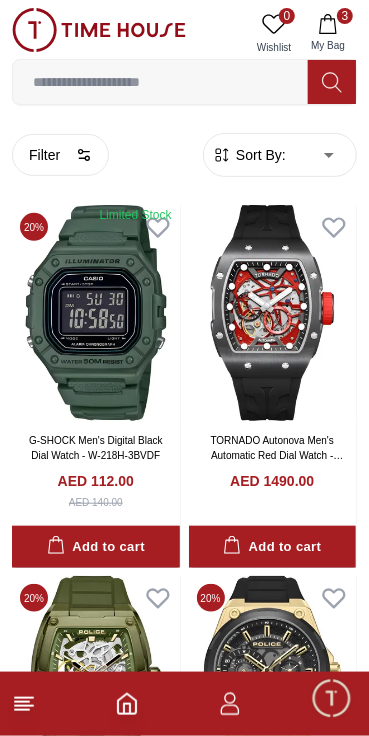 click on "Filter" at bounding box center [60, 155] 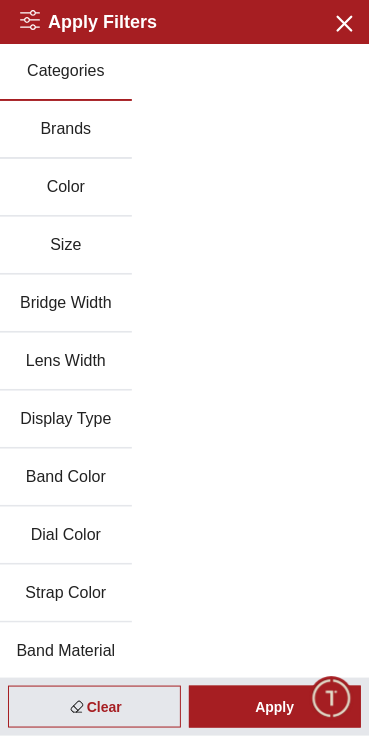 scroll, scrollTop: 0, scrollLeft: 0, axis: both 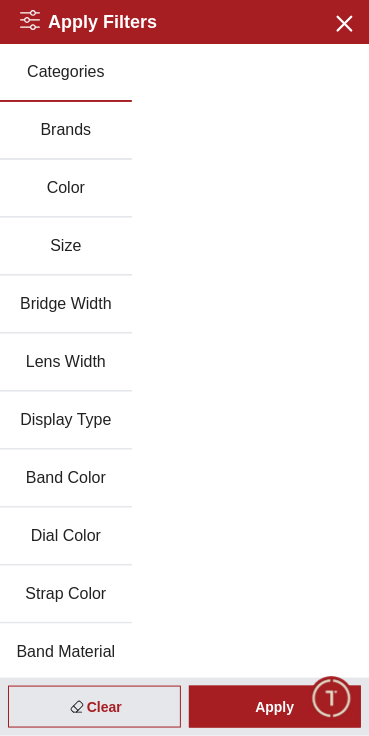 click on "Band Color" at bounding box center (66, 479) 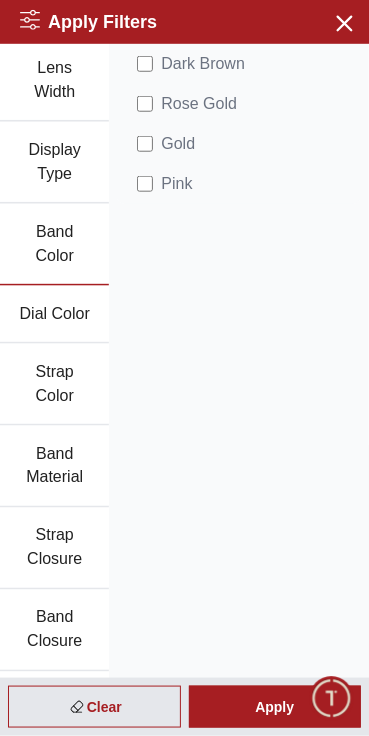 scroll, scrollTop: 321, scrollLeft: 0, axis: vertical 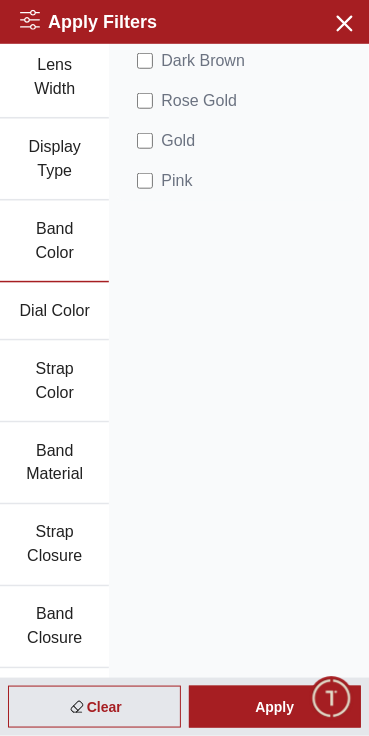 click on "Clear" at bounding box center (94, 707) 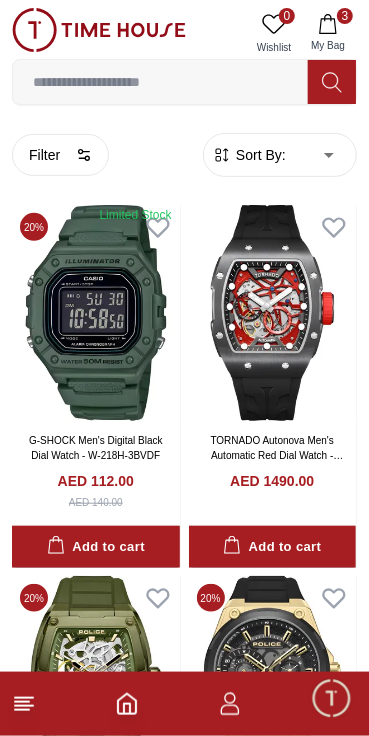 click on "3" at bounding box center (184, 704) 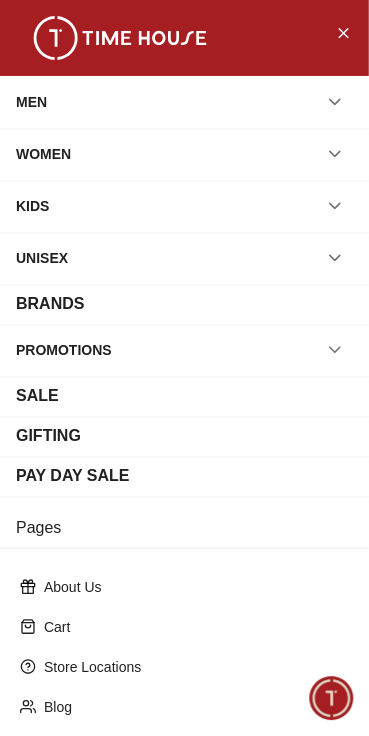 scroll, scrollTop: 3422, scrollLeft: 0, axis: vertical 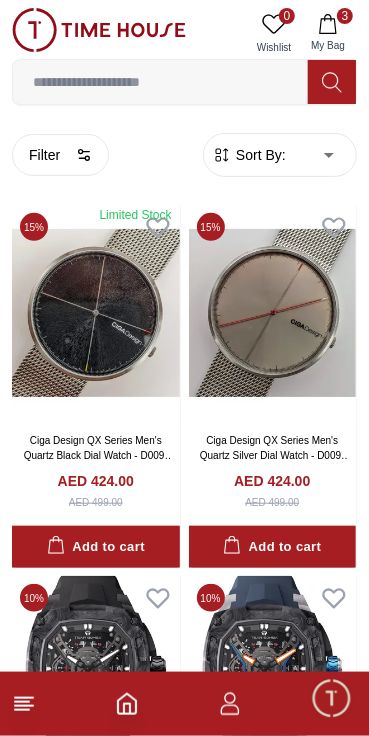 click on "Filter" at bounding box center (60, 155) 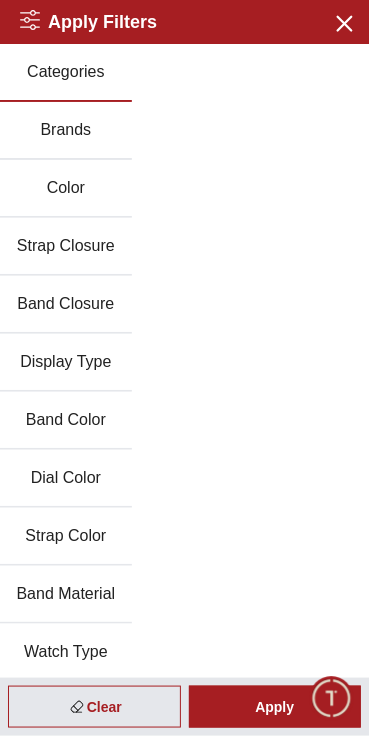 click on "Categories" at bounding box center (66, 73) 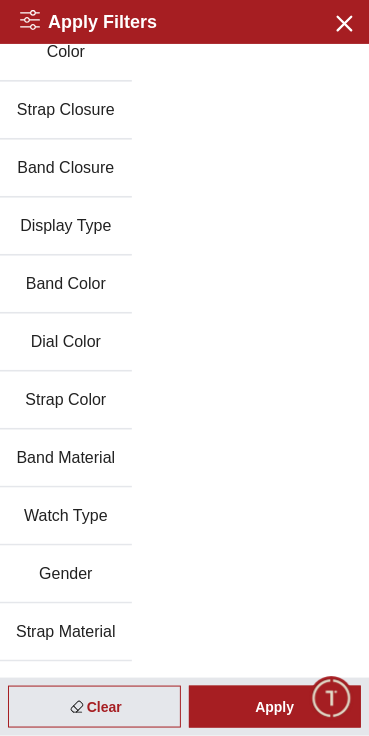 scroll, scrollTop: 235, scrollLeft: 0, axis: vertical 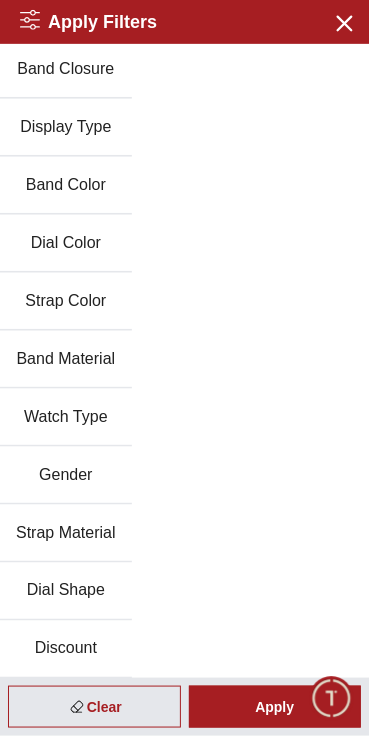 click on "Watch Type" at bounding box center (66, 418) 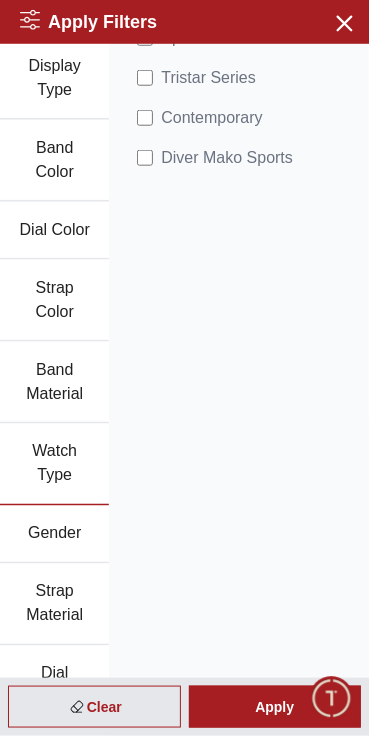 scroll, scrollTop: 345, scrollLeft: 0, axis: vertical 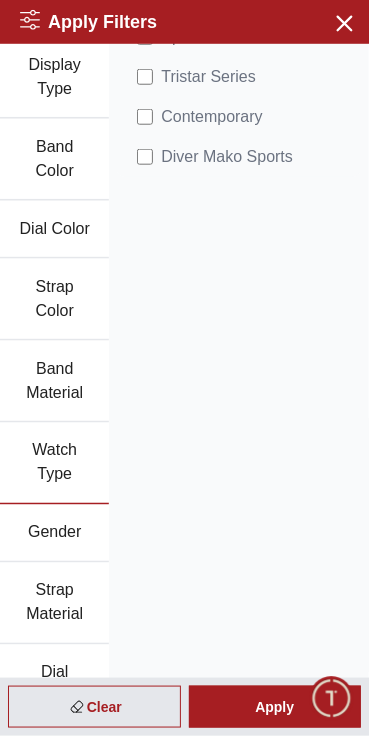 click on "Gender" at bounding box center [54, 534] 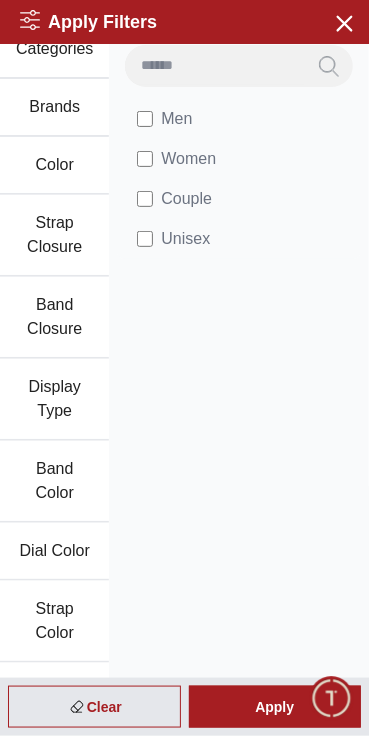 scroll, scrollTop: 0, scrollLeft: 0, axis: both 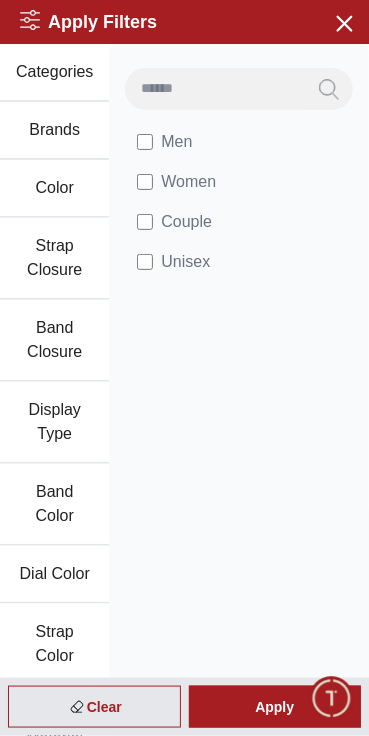click on "Band Closure" at bounding box center [54, 341] 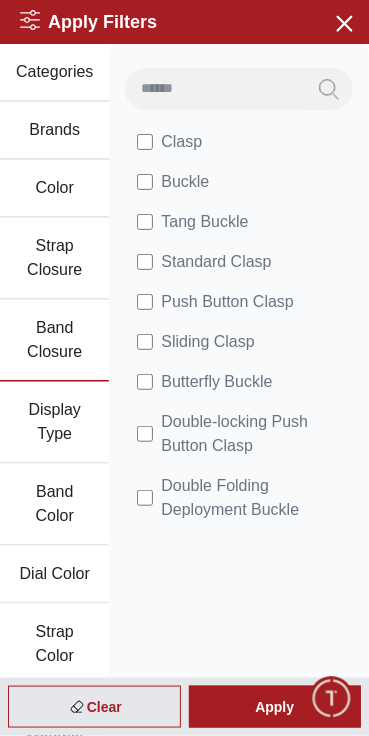 click on "Display Type" at bounding box center (54, 423) 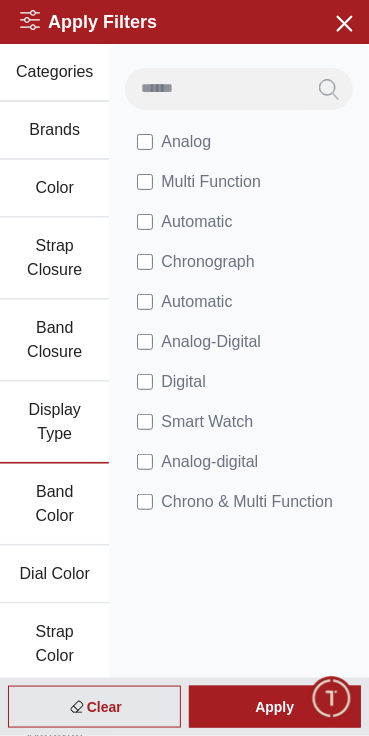 click on "Brands" at bounding box center [54, 131] 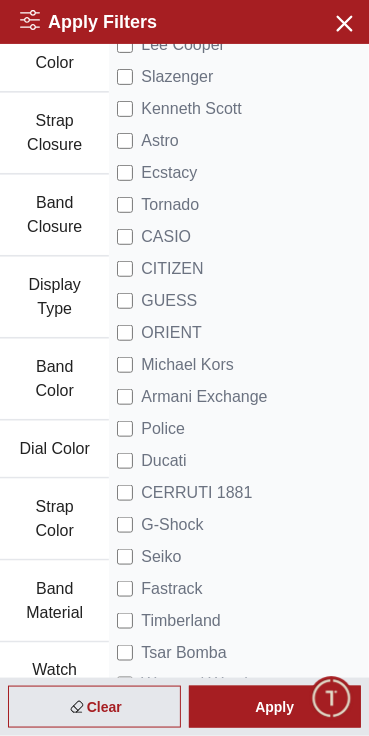 scroll, scrollTop: 129, scrollLeft: 0, axis: vertical 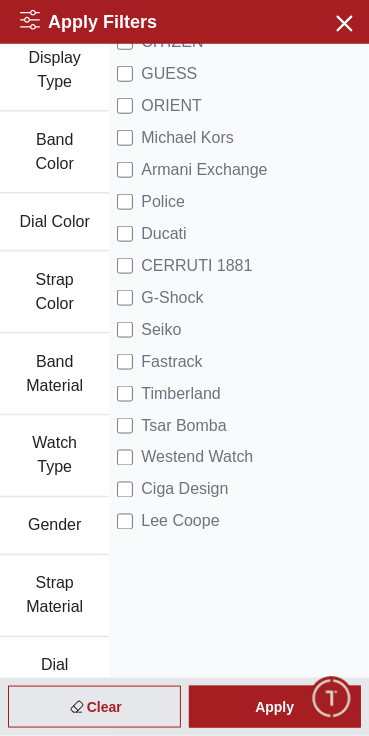 click at bounding box center [331, 698] 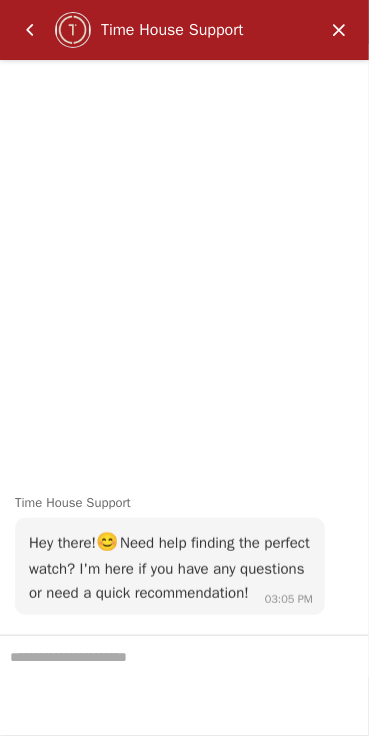 click at bounding box center (339, 30) 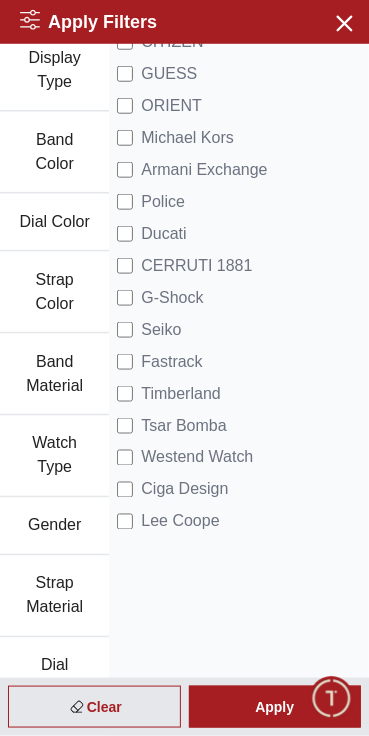 click on "Apply" at bounding box center [275, 707] 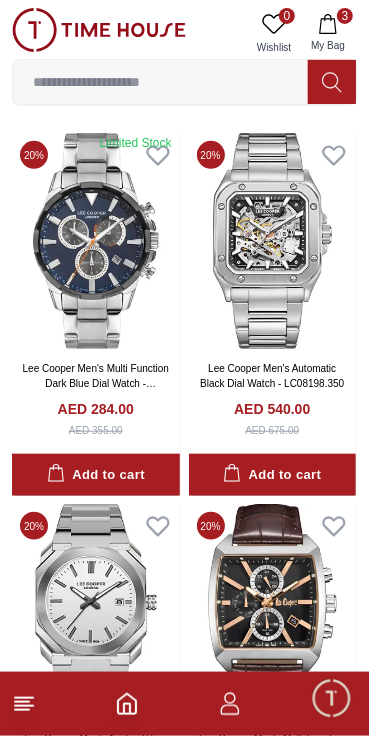 scroll, scrollTop: 0, scrollLeft: 0, axis: both 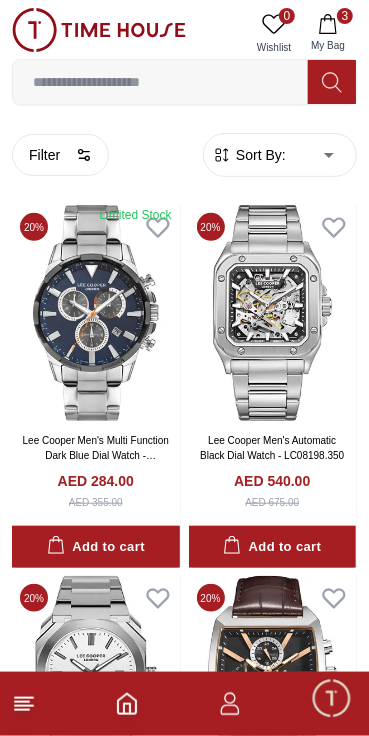 click on "Filter" at bounding box center [60, 155] 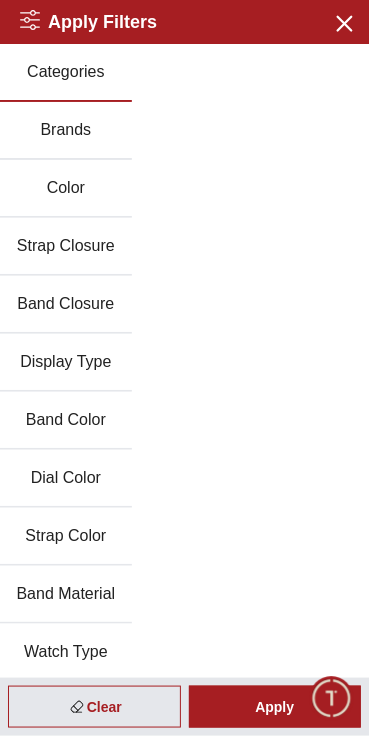 click on "Band Color" at bounding box center (66, 421) 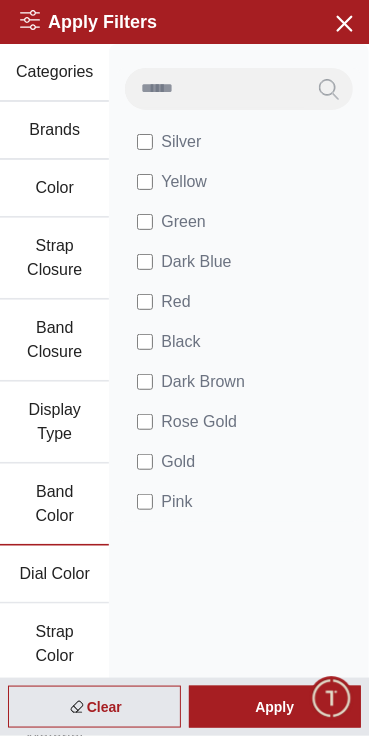 scroll, scrollTop: 0, scrollLeft: 0, axis: both 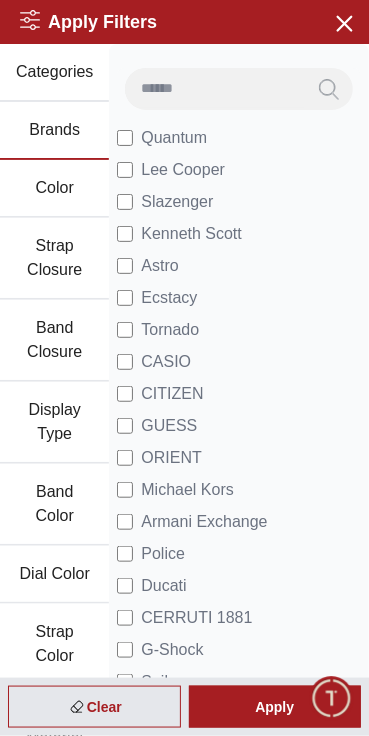 click on "Lee Cooper" at bounding box center [183, 170] 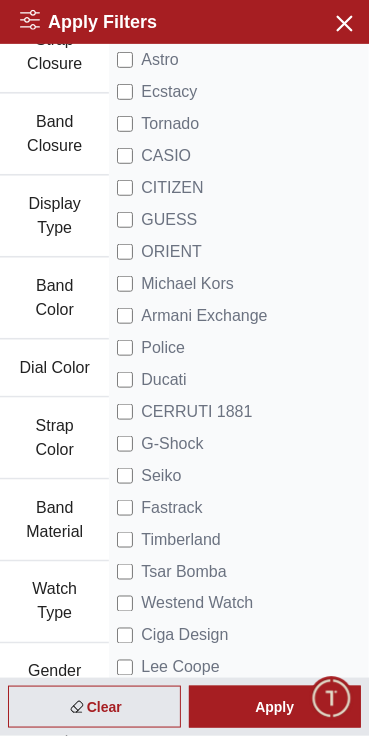 scroll, scrollTop: 199, scrollLeft: 0, axis: vertical 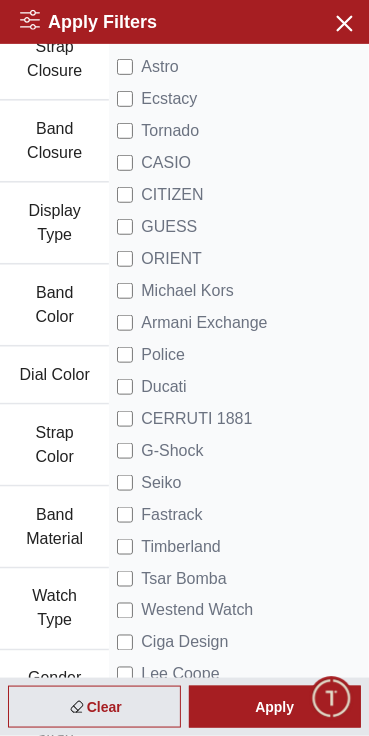 click on "Apply" at bounding box center (275, 707) 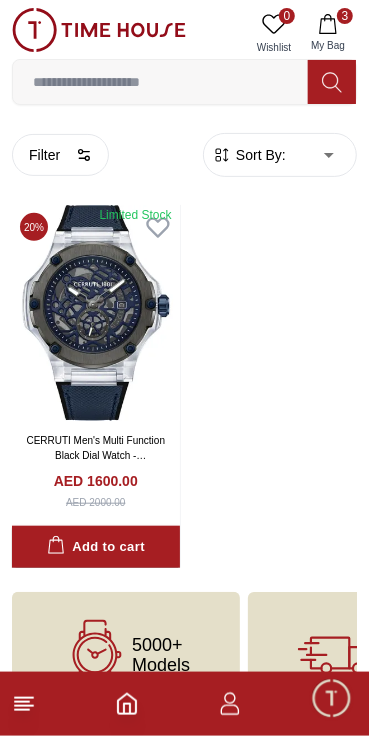 scroll, scrollTop: 61, scrollLeft: 0, axis: vertical 